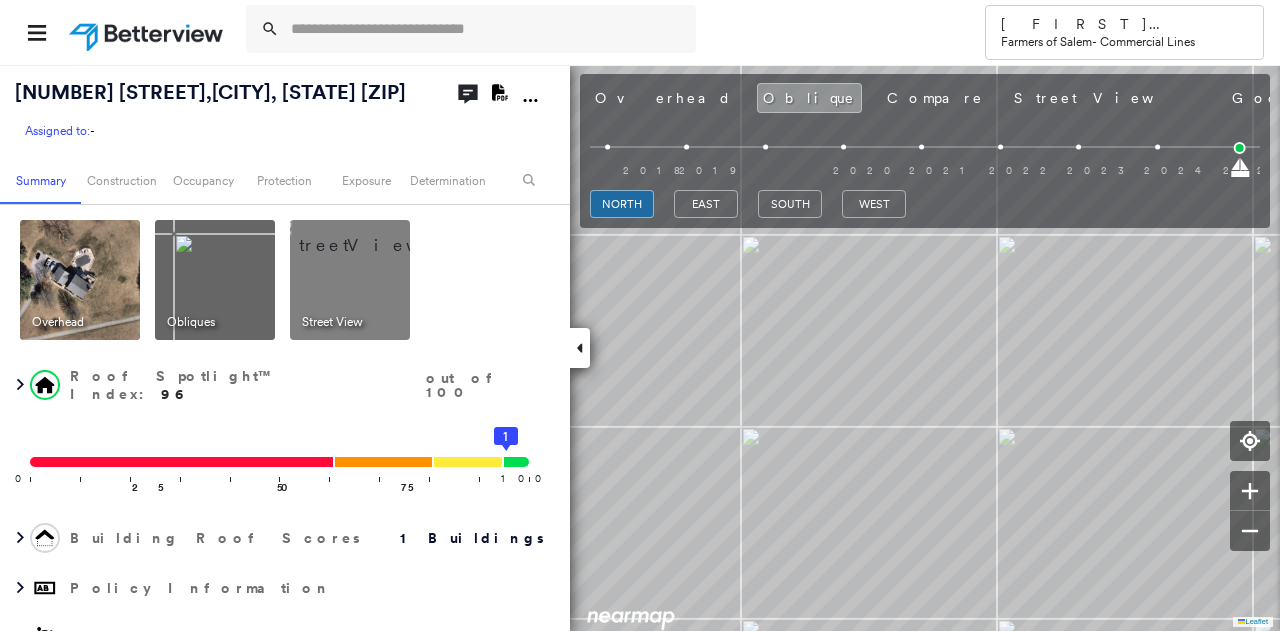 scroll, scrollTop: 0, scrollLeft: 0, axis: both 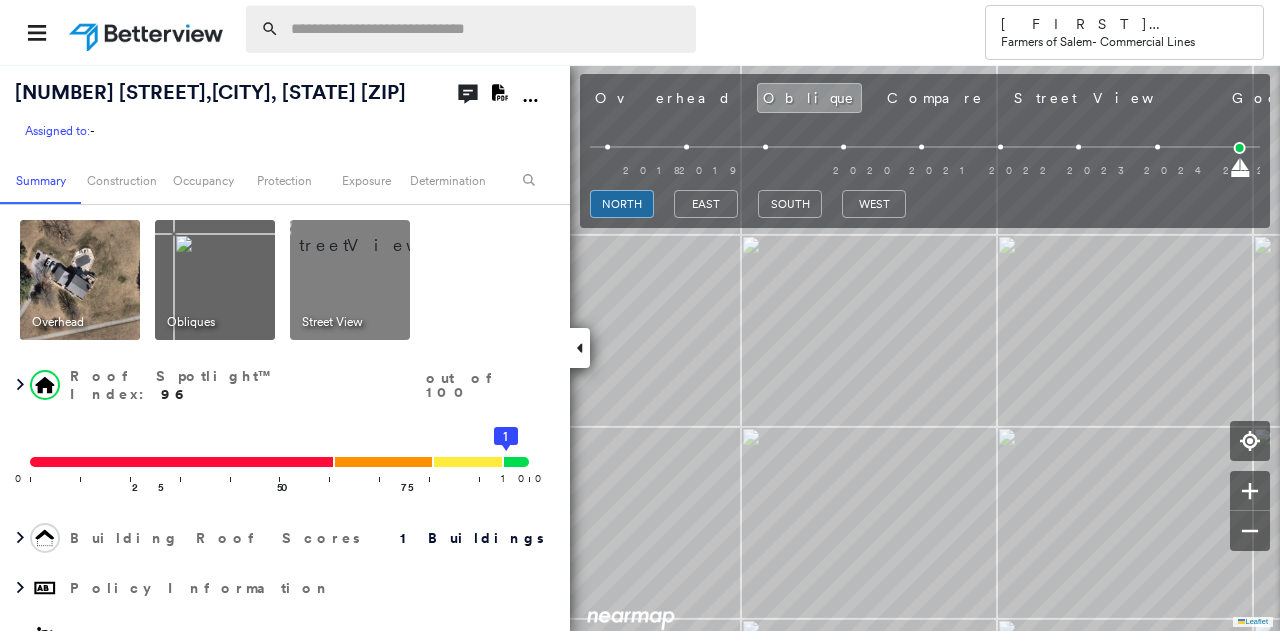 click at bounding box center (487, 29) 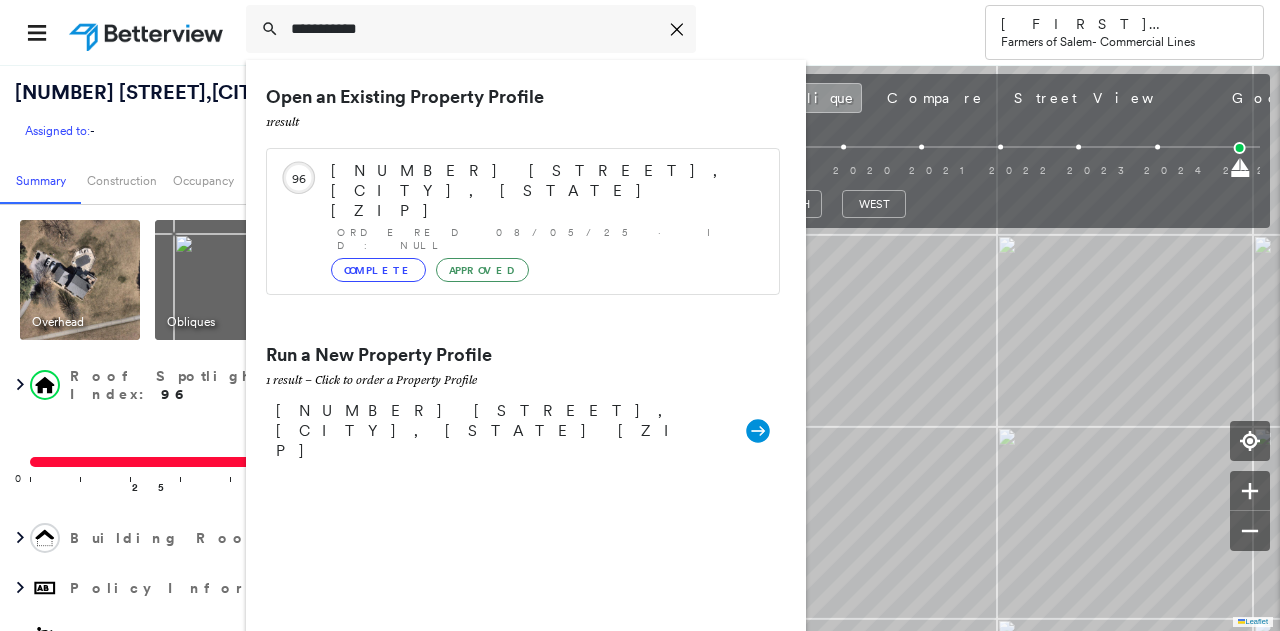 type on "**********" 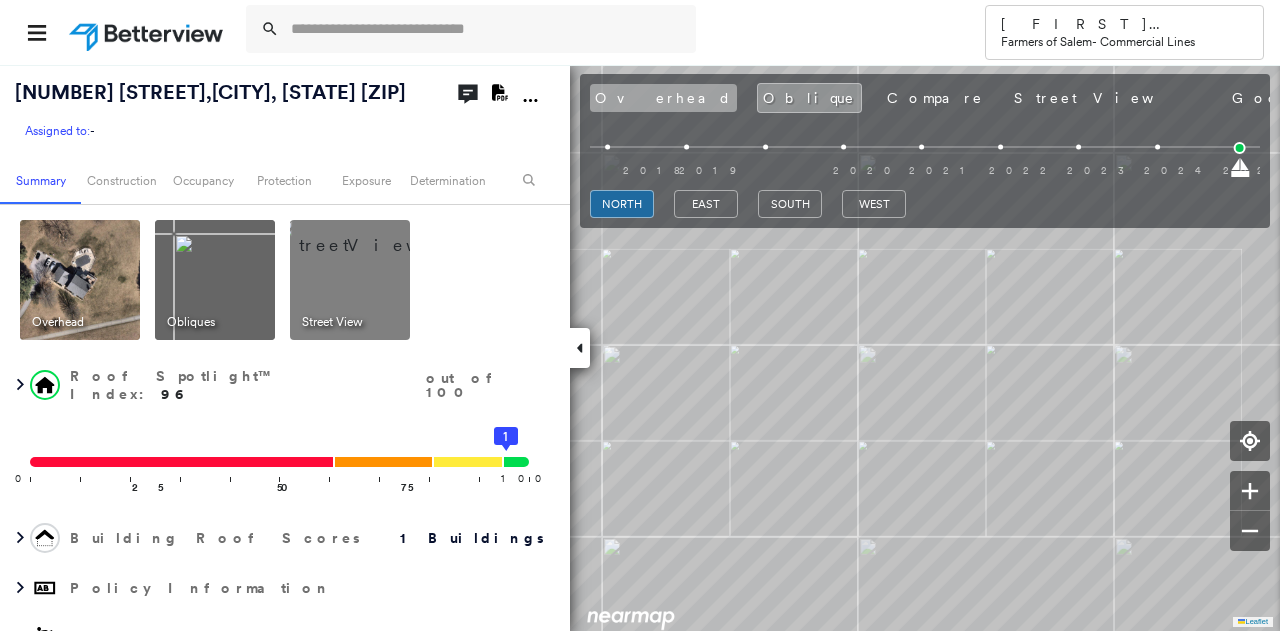 click on "Overhead" at bounding box center (663, 98) 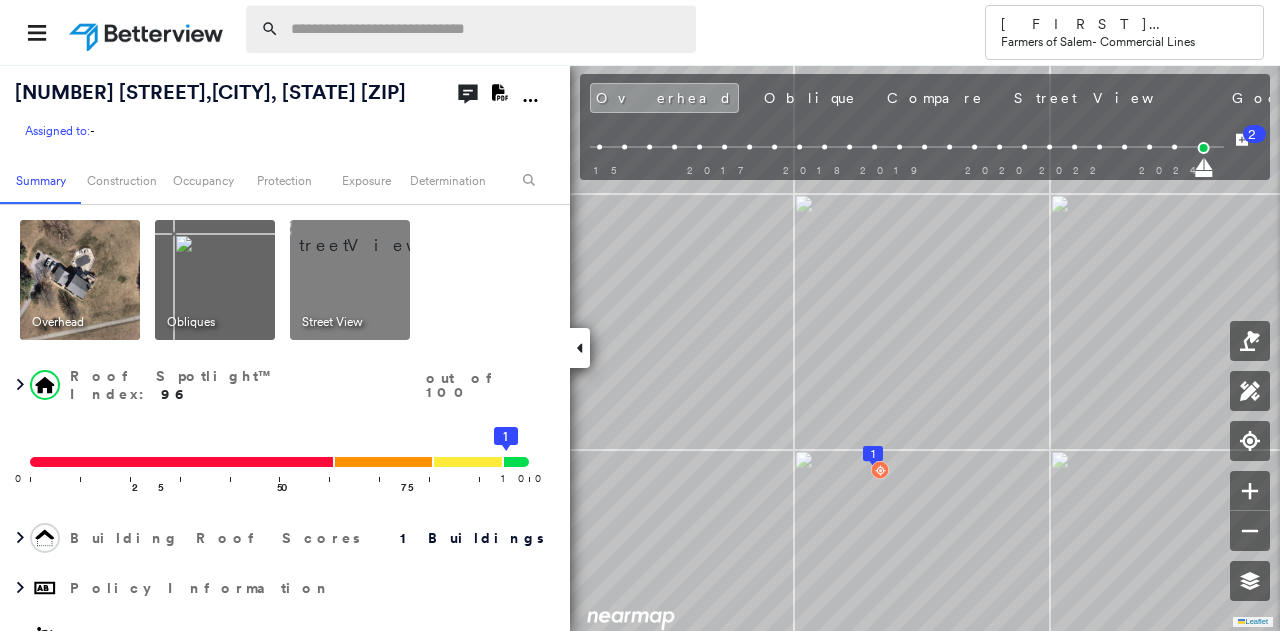 click at bounding box center [487, 29] 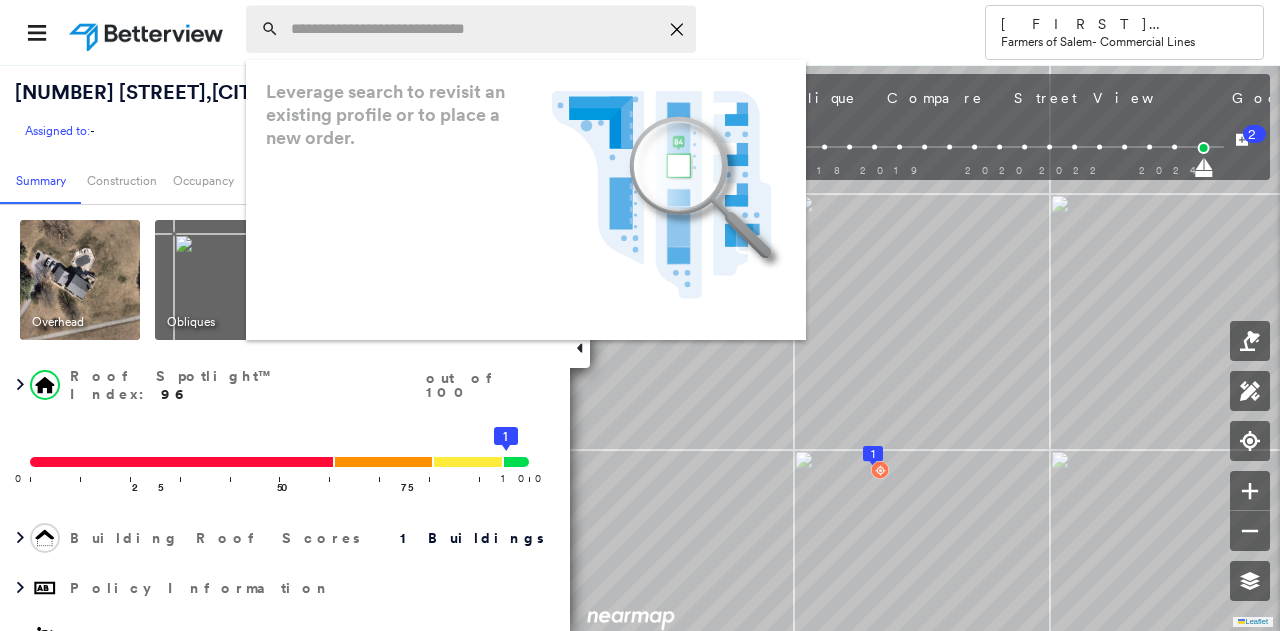 paste on "**********" 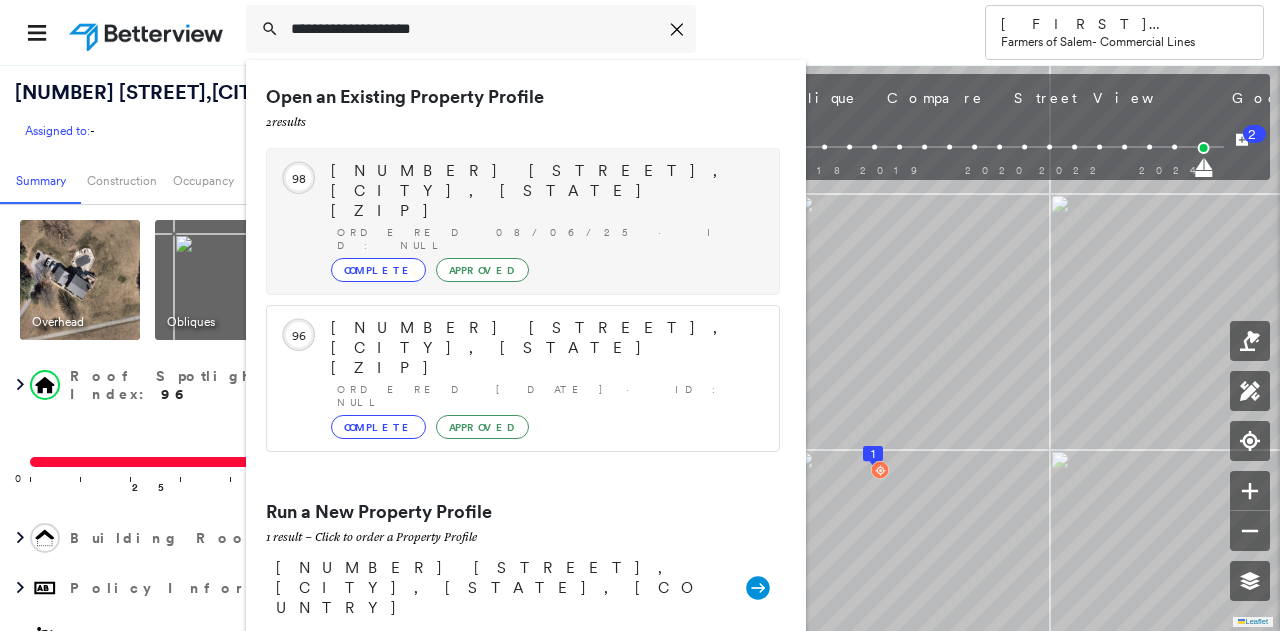 type on "**********" 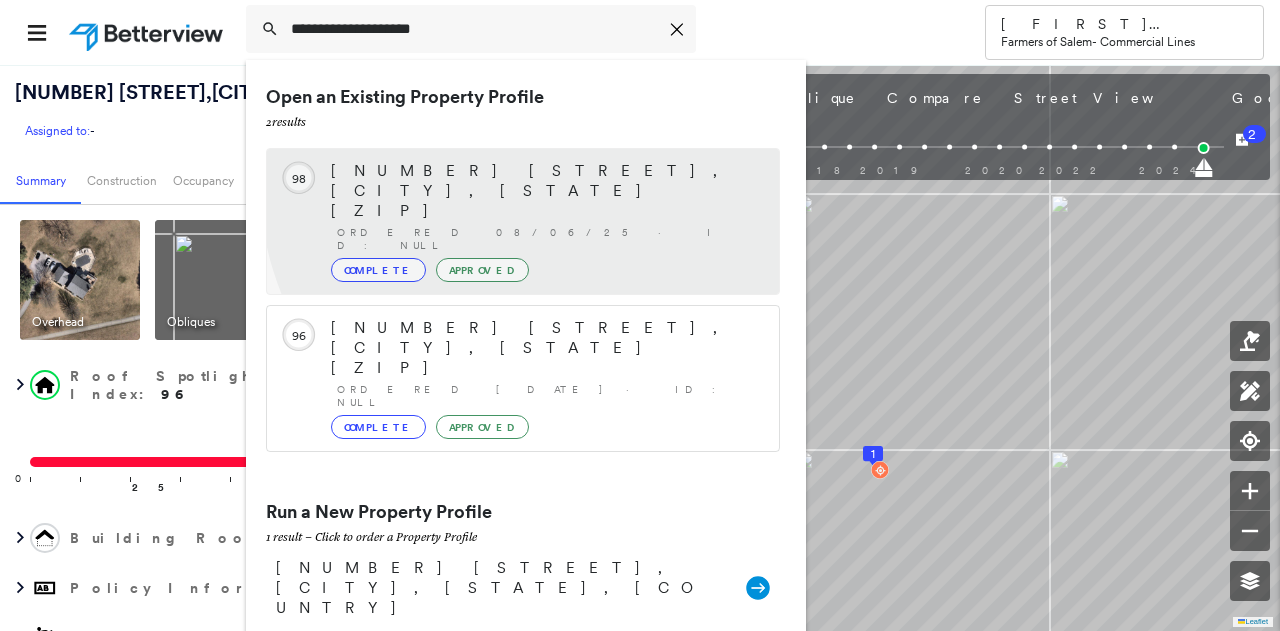 click on "[NUMBER] [STREET], [CITY], [STATE] [ZIP] Ordered [DATE] · ID: null Complete Approved" at bounding box center (545, 221) 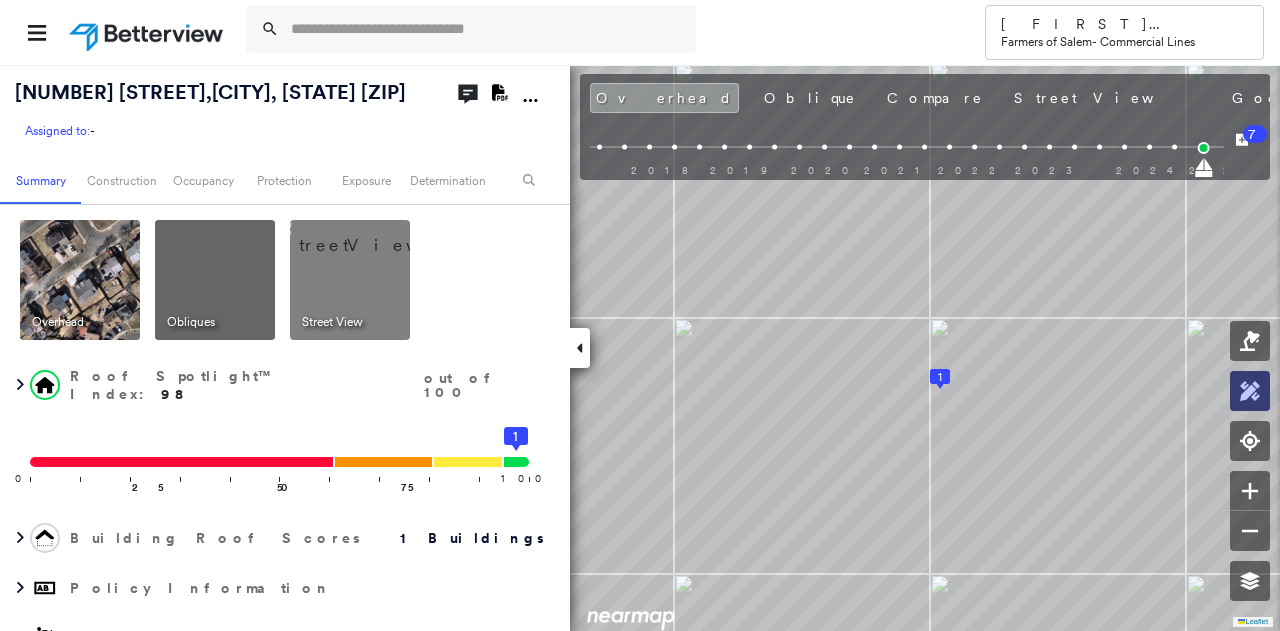 click 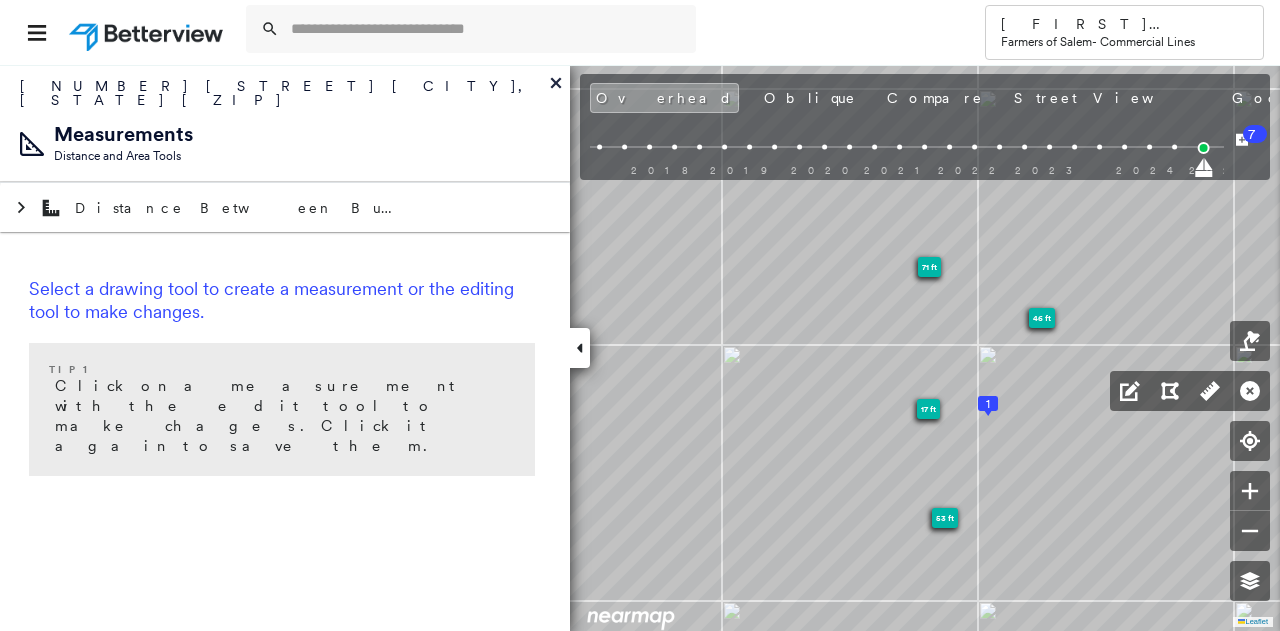 click 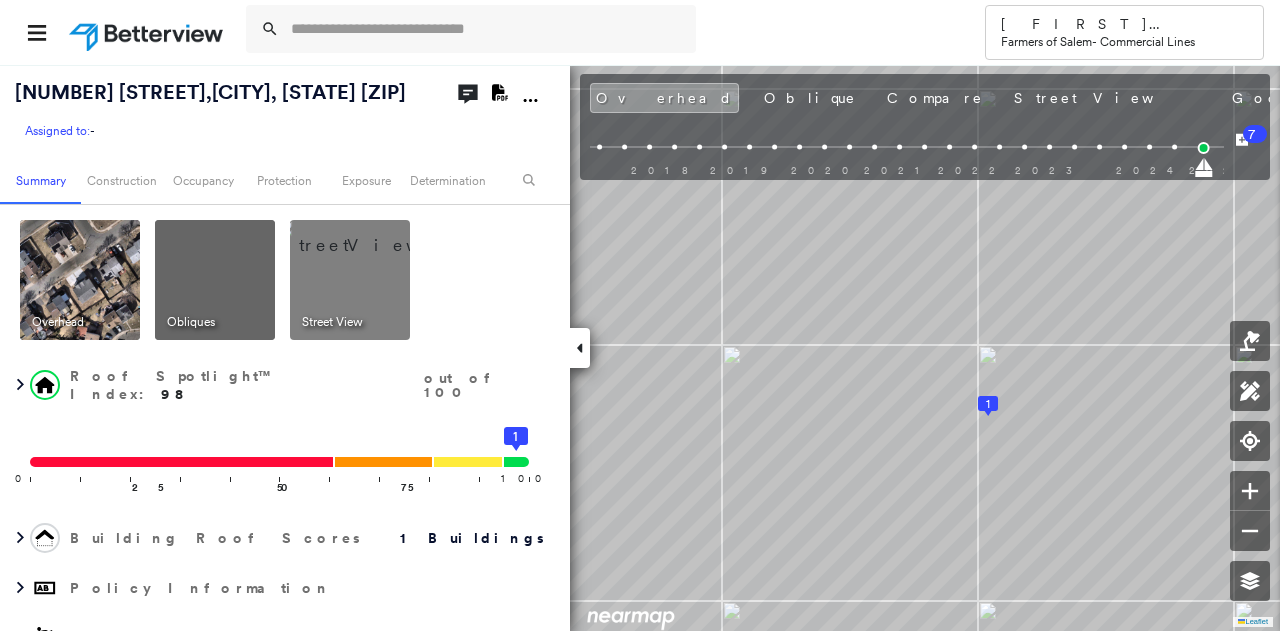 click at bounding box center (374, 235) 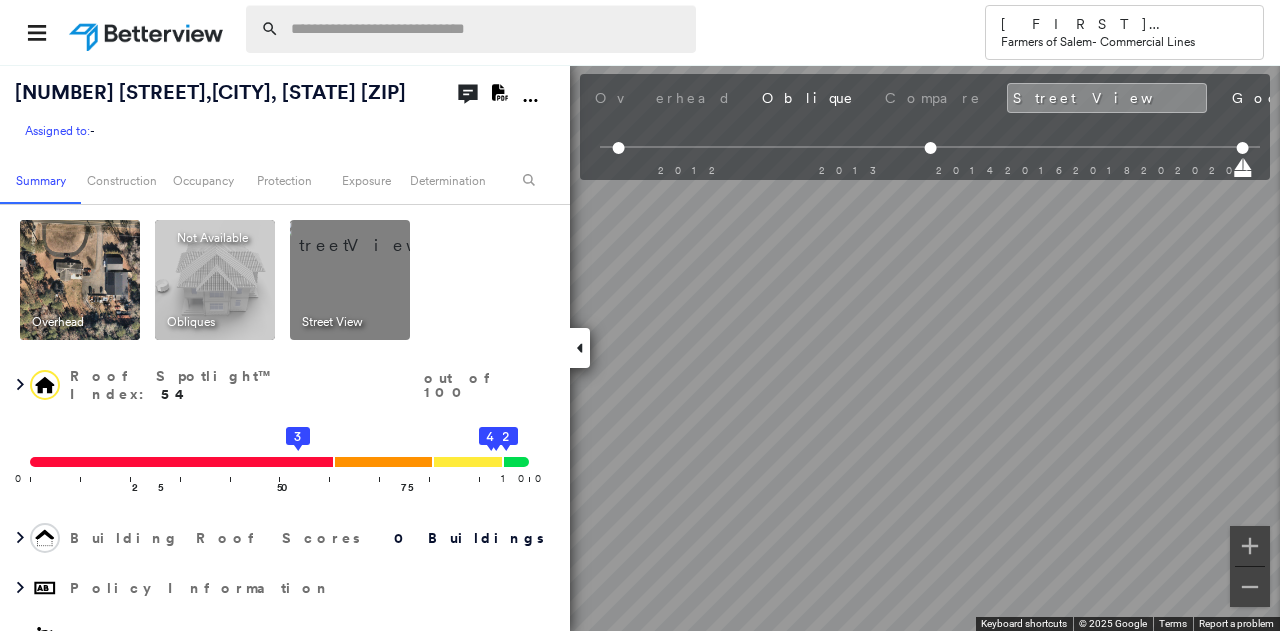 click at bounding box center [487, 29] 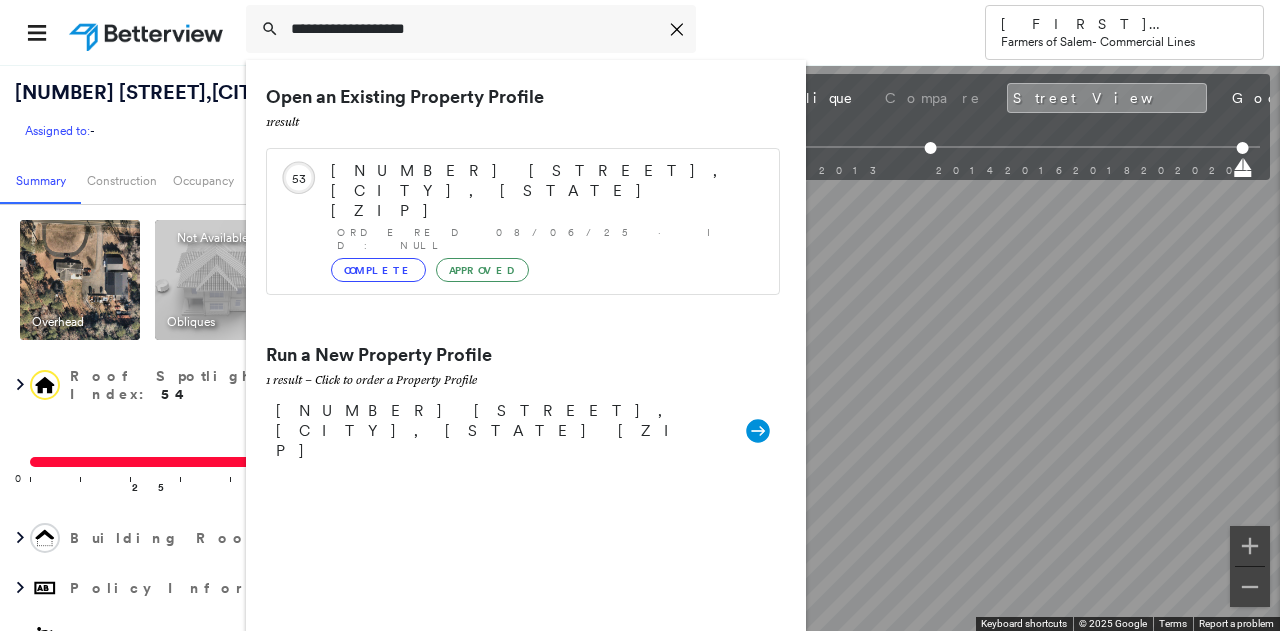type on "**********" 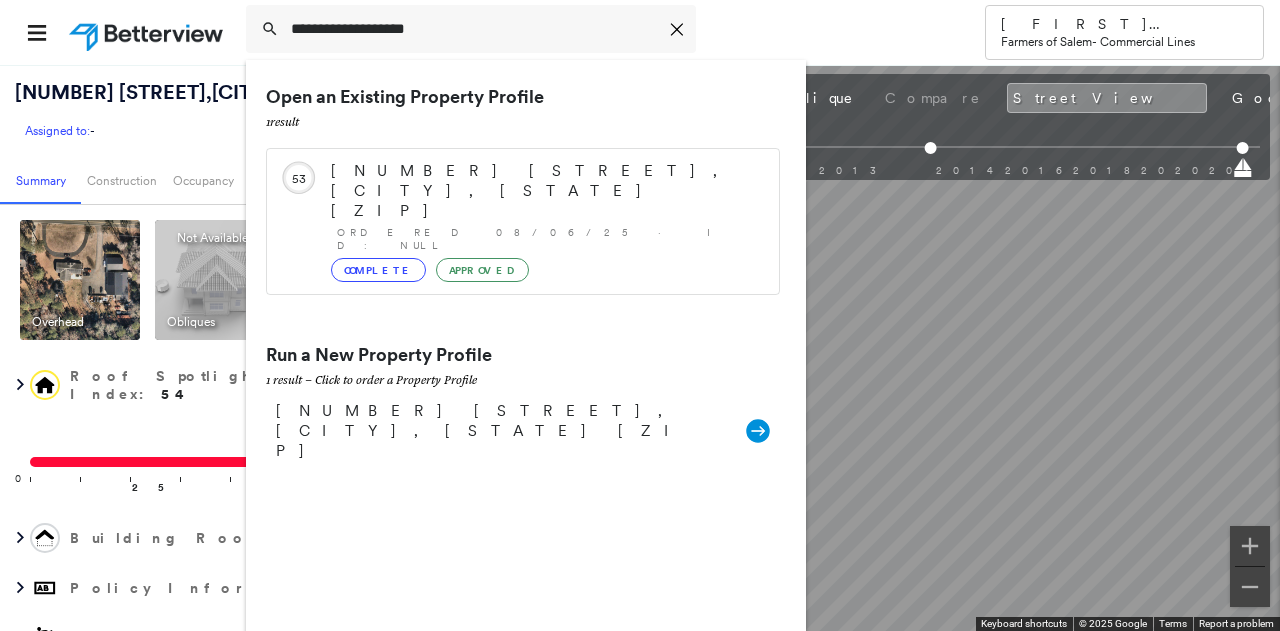 click on "Ordered 08/06/25 · ID: null" at bounding box center [548, 239] 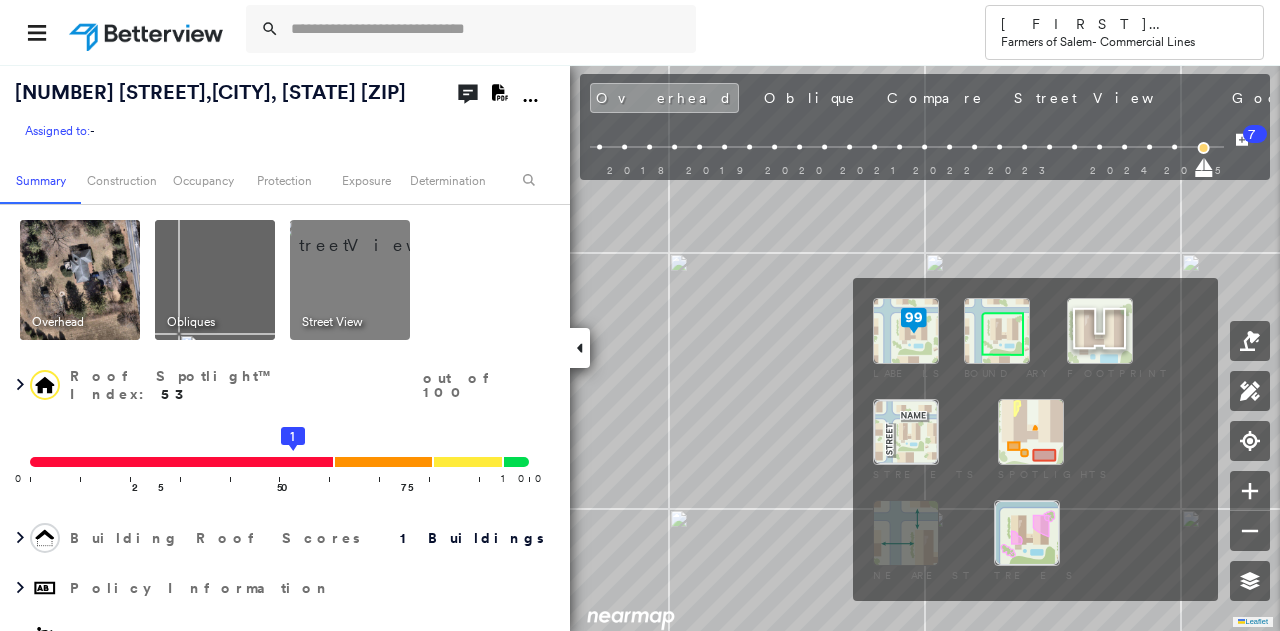 click at bounding box center (997, 331) 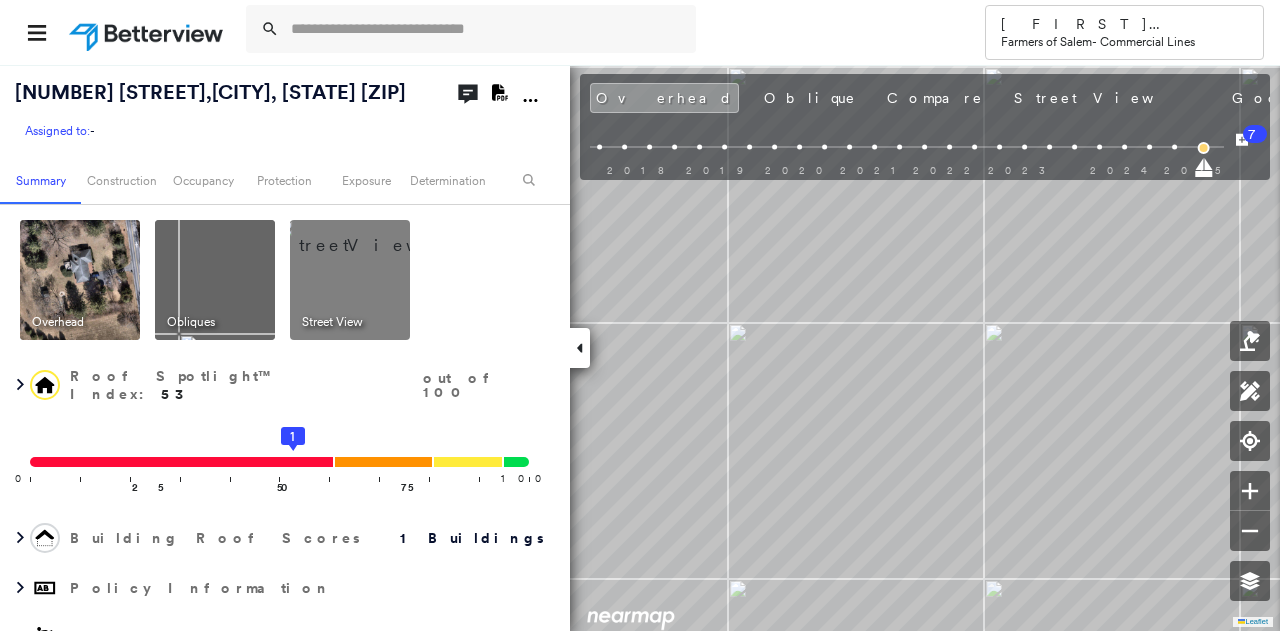 click on "Overhead Oblique Compare Street View Google Photos" at bounding box center [1005, 98] 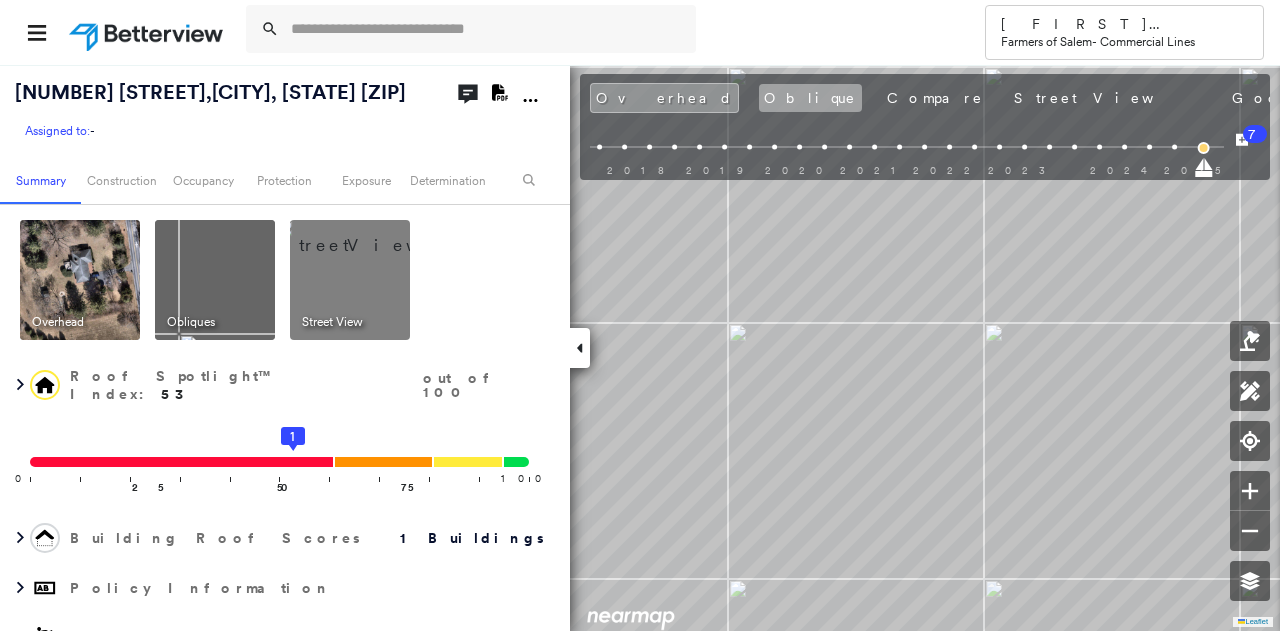 click on "Oblique" at bounding box center (810, 98) 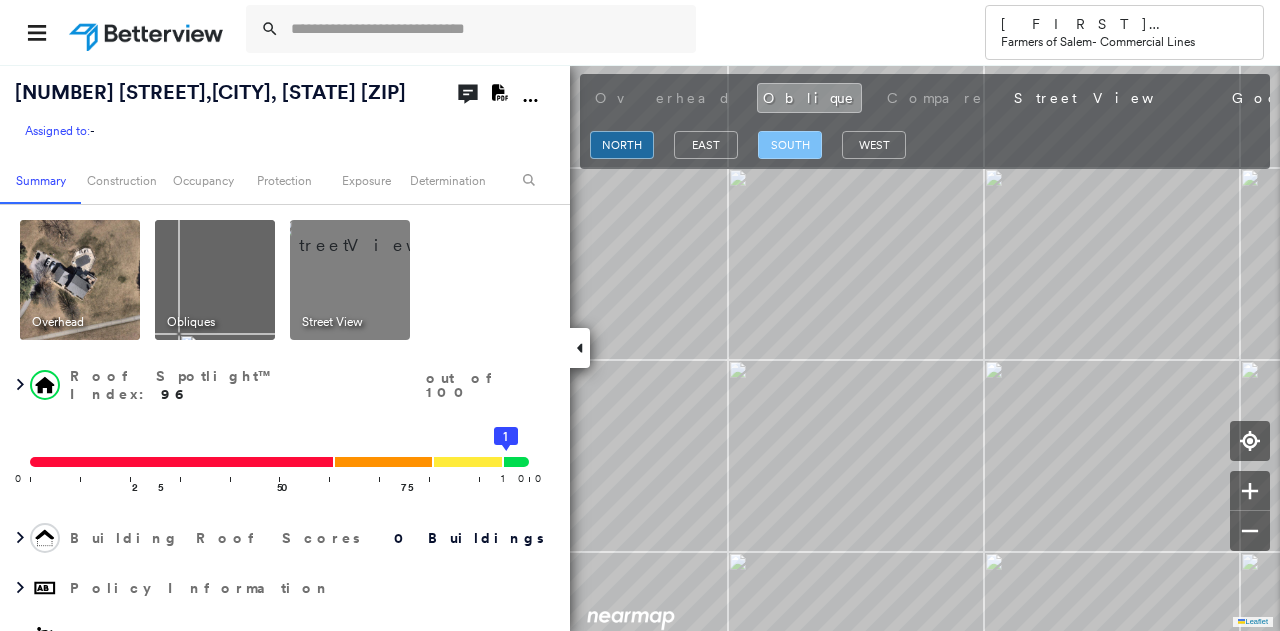click on "south" at bounding box center [790, 145] 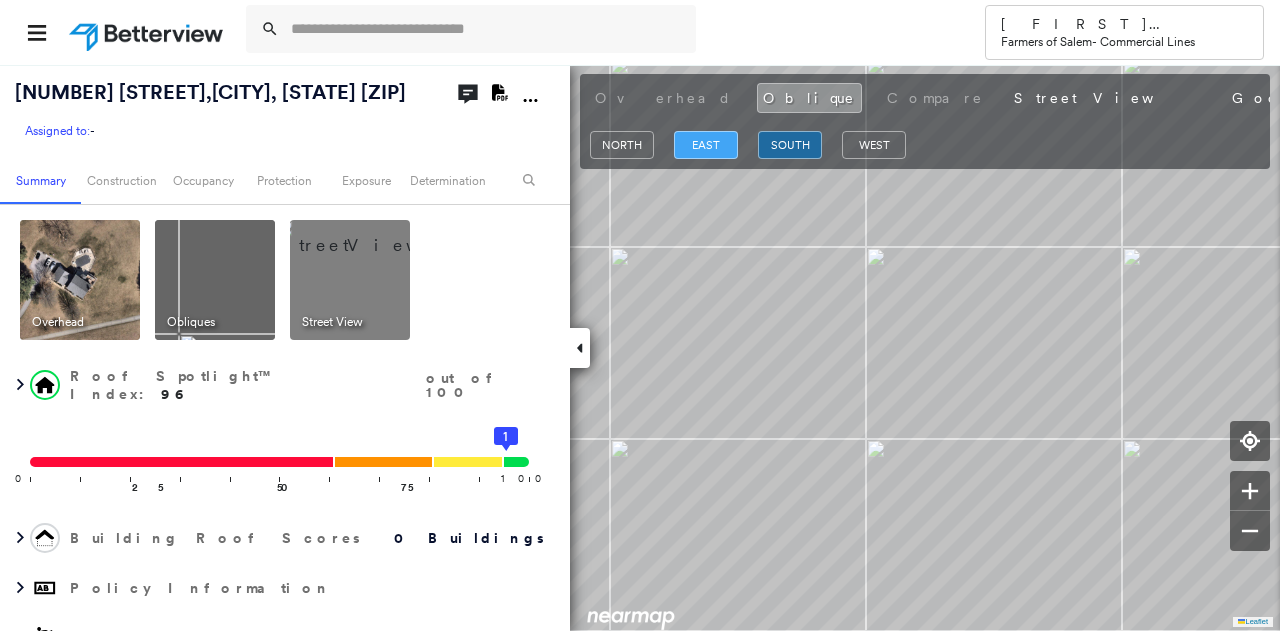 click on "east" at bounding box center (706, 145) 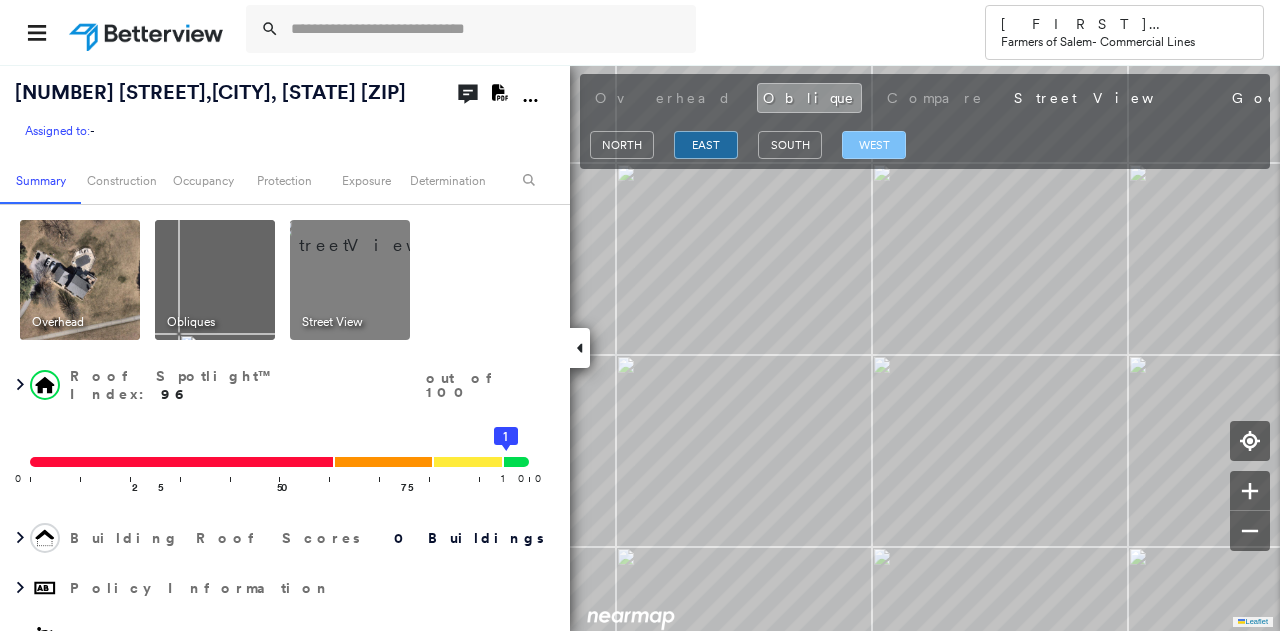 click on "west" at bounding box center (874, 145) 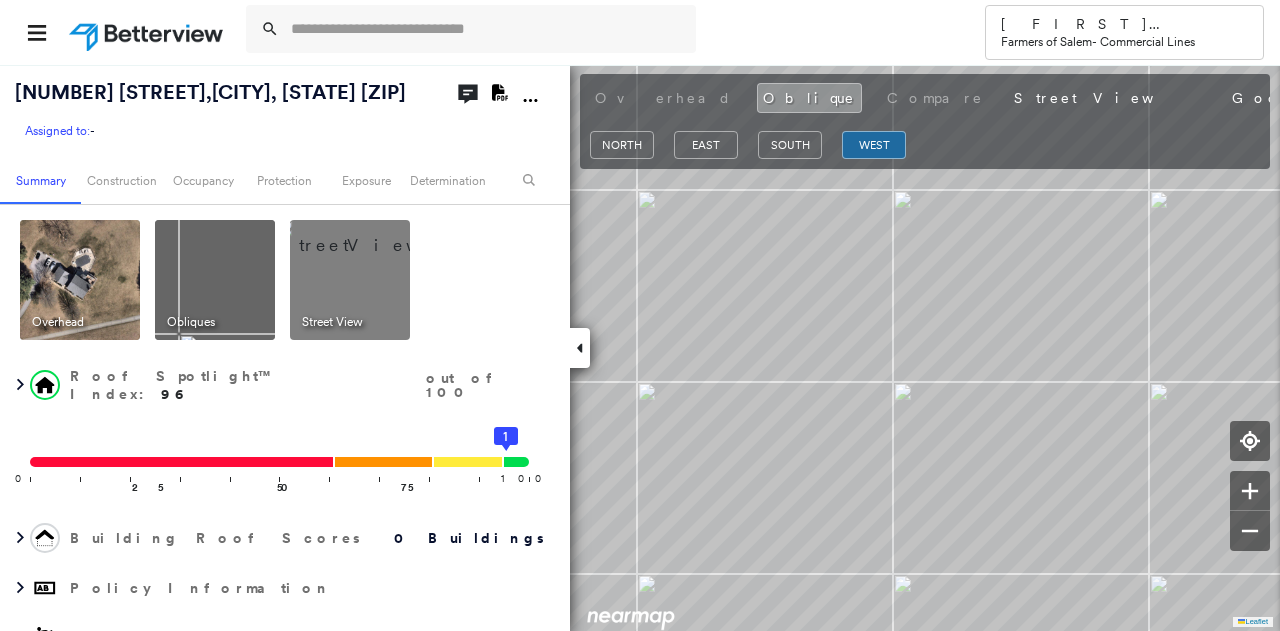 click at bounding box center (374, 235) 